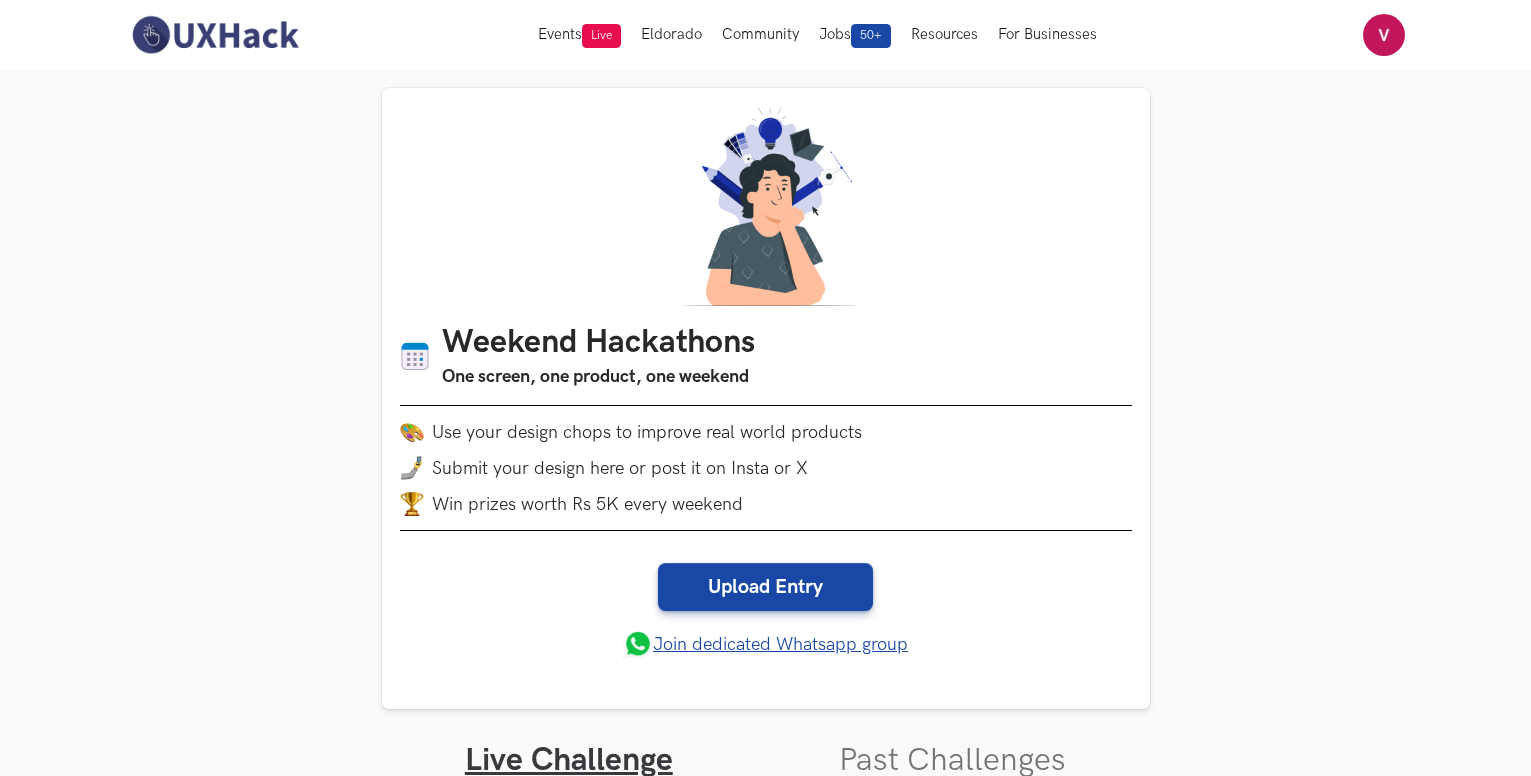scroll, scrollTop: 0, scrollLeft: 0, axis: both 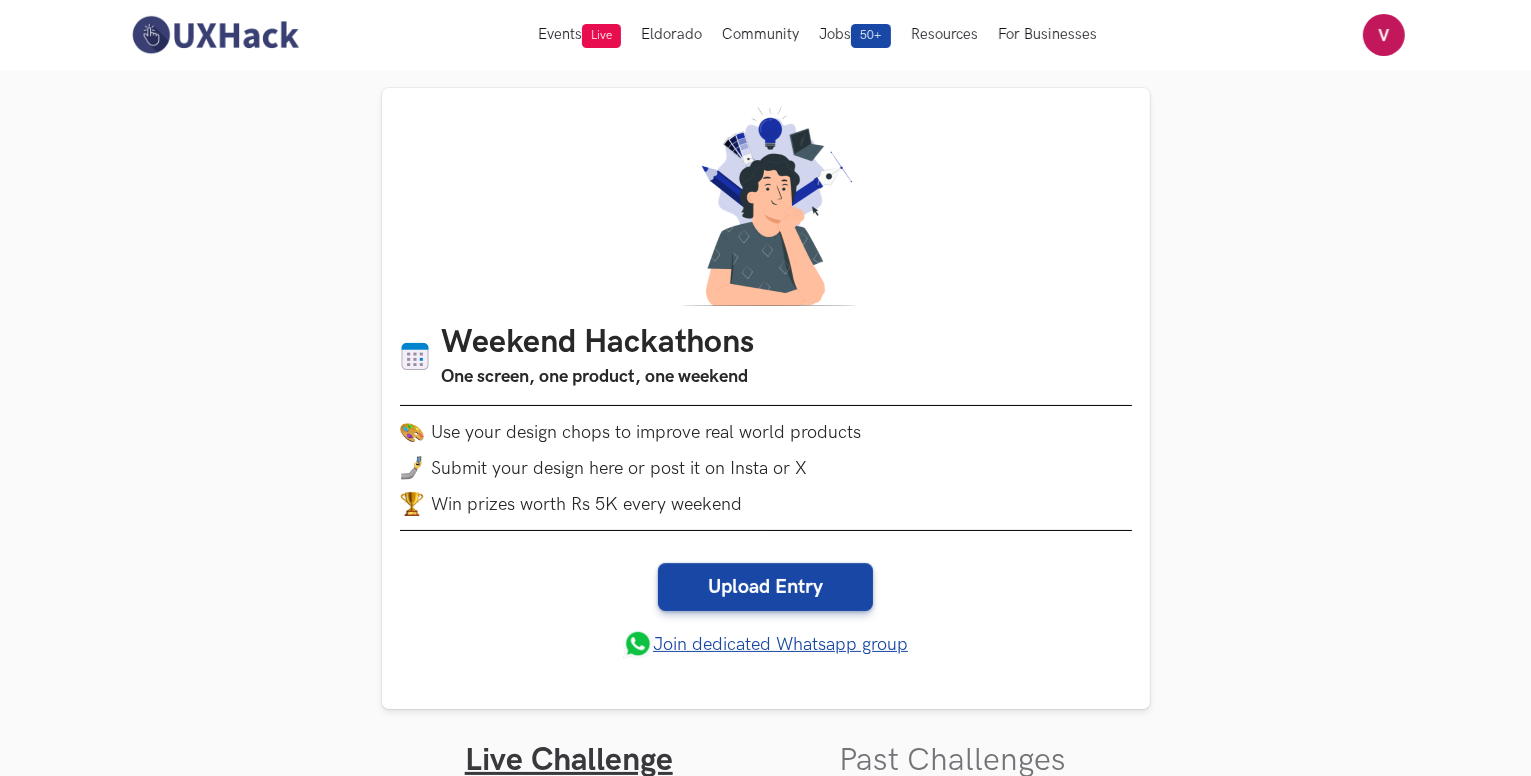 click on "Weekend Hackathons One screen, one product, one weekend Use your design chops to improve real world products Submit your design here or post it on Insta or X Win prizes worth Rs 5K every weekend Upload Entry   Join dedicated Whatsapp group Live Challenge Past Challenges html-to-design LIVE Weekend Hackathon #78 html.to.design is a popular Chrome extension, that can convert any website into Figma frames. The screen shows the actual extension, which lets a user capture a page or a section, and converts it into a Figma frame. It also has some options like viewports and themes. Redesign this screen to make it intuitive for first-time users. You may add, remove or edit the features shown here. Also, improve the overall design quality of this screen. Note: Please do not use any annotations or explanations in your designs Deadline: Monday, 4th Aug, 10AM IST Upload Entry (Upto 5 MB. Allowed formats: .PNG,.JPEG)   Cancel   {n} selected %file%files% Progress value is  0% Remove File Progress value is  100% Remove File" at bounding box center [765, 1549] 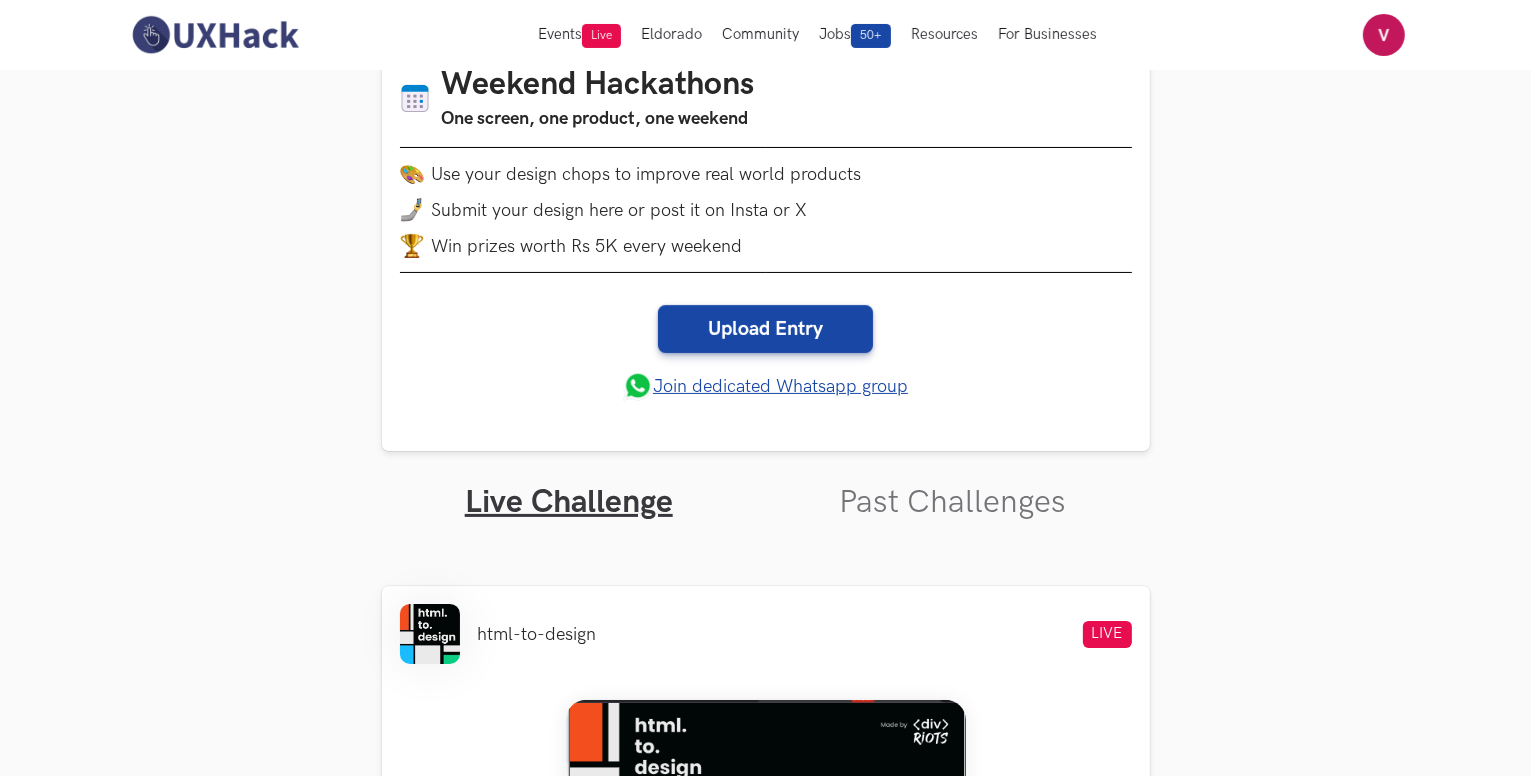 scroll, scrollTop: 0, scrollLeft: 0, axis: both 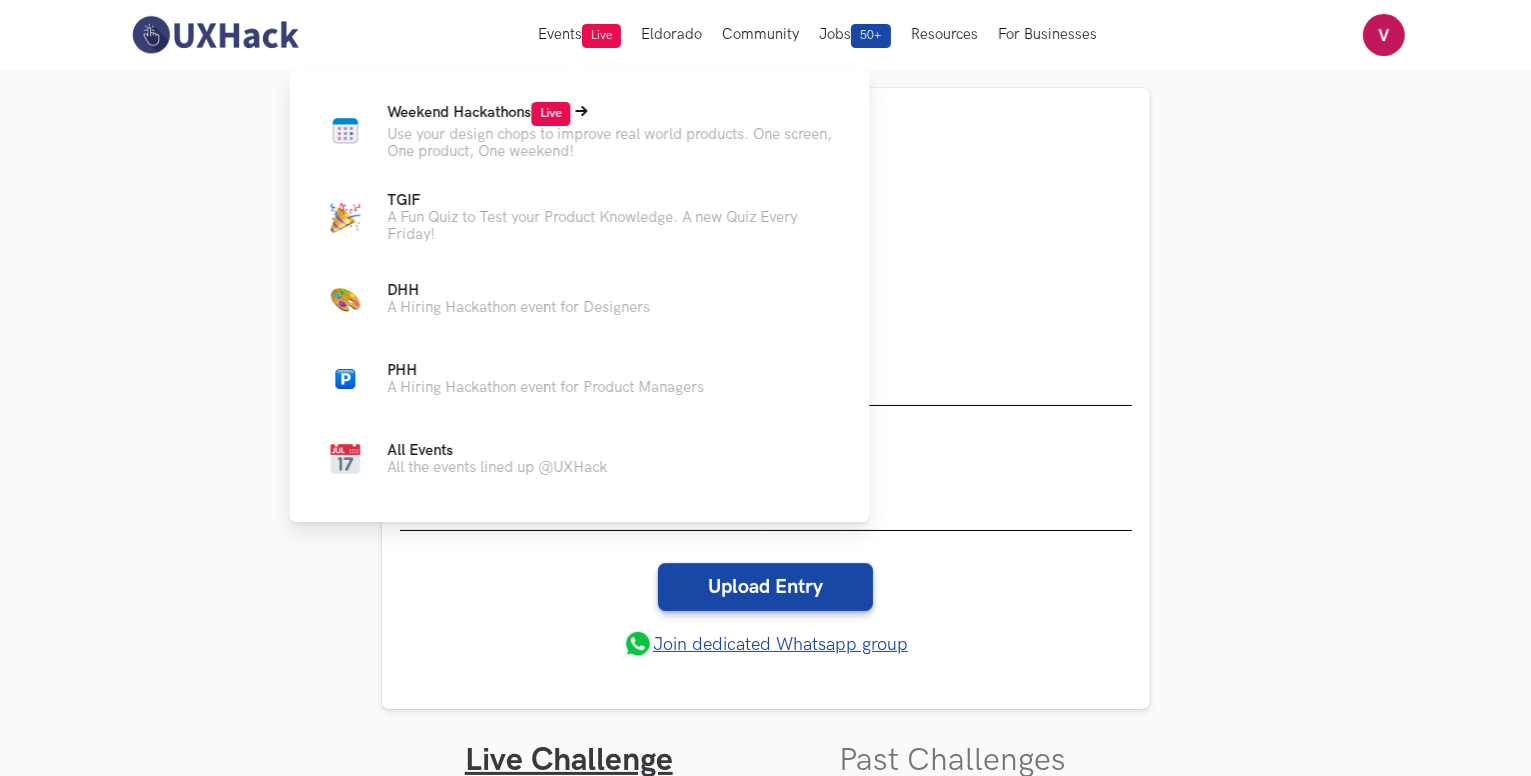 click on "Use your design chops to improve real world products. One screen, One product, One weekend!" at bounding box center [612, 143] 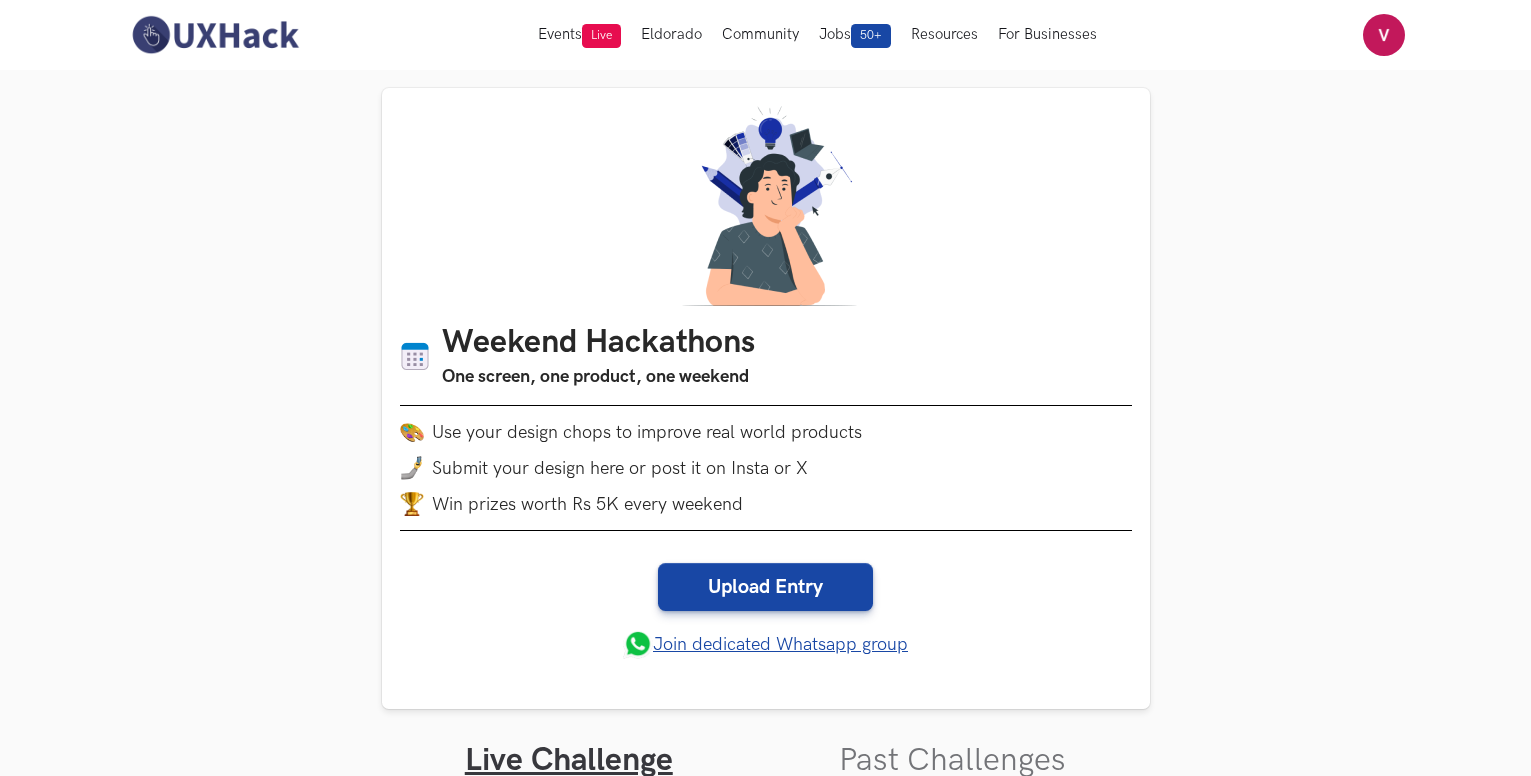 scroll, scrollTop: 0, scrollLeft: 0, axis: both 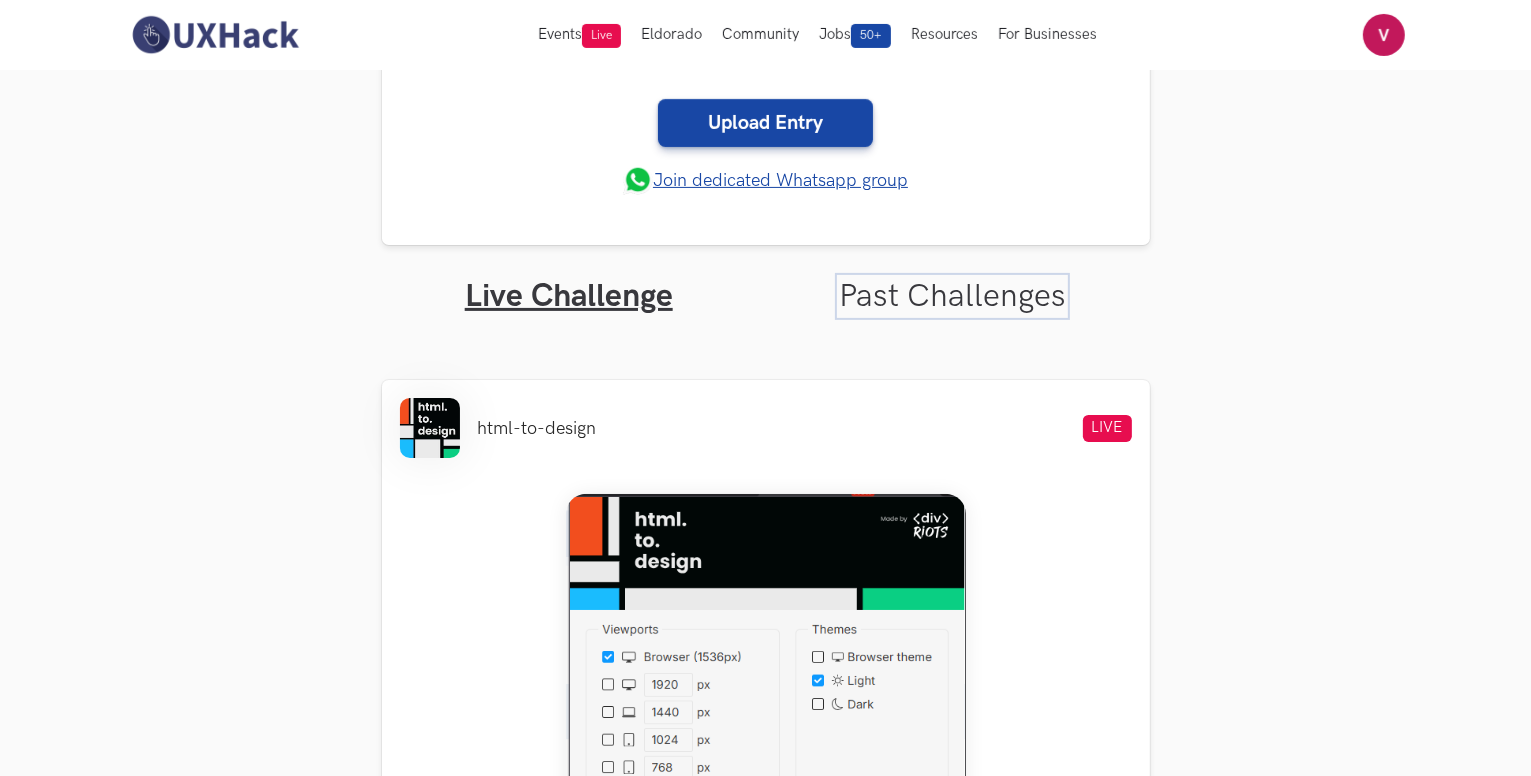click on "Past Challenges" at bounding box center (952, 296) 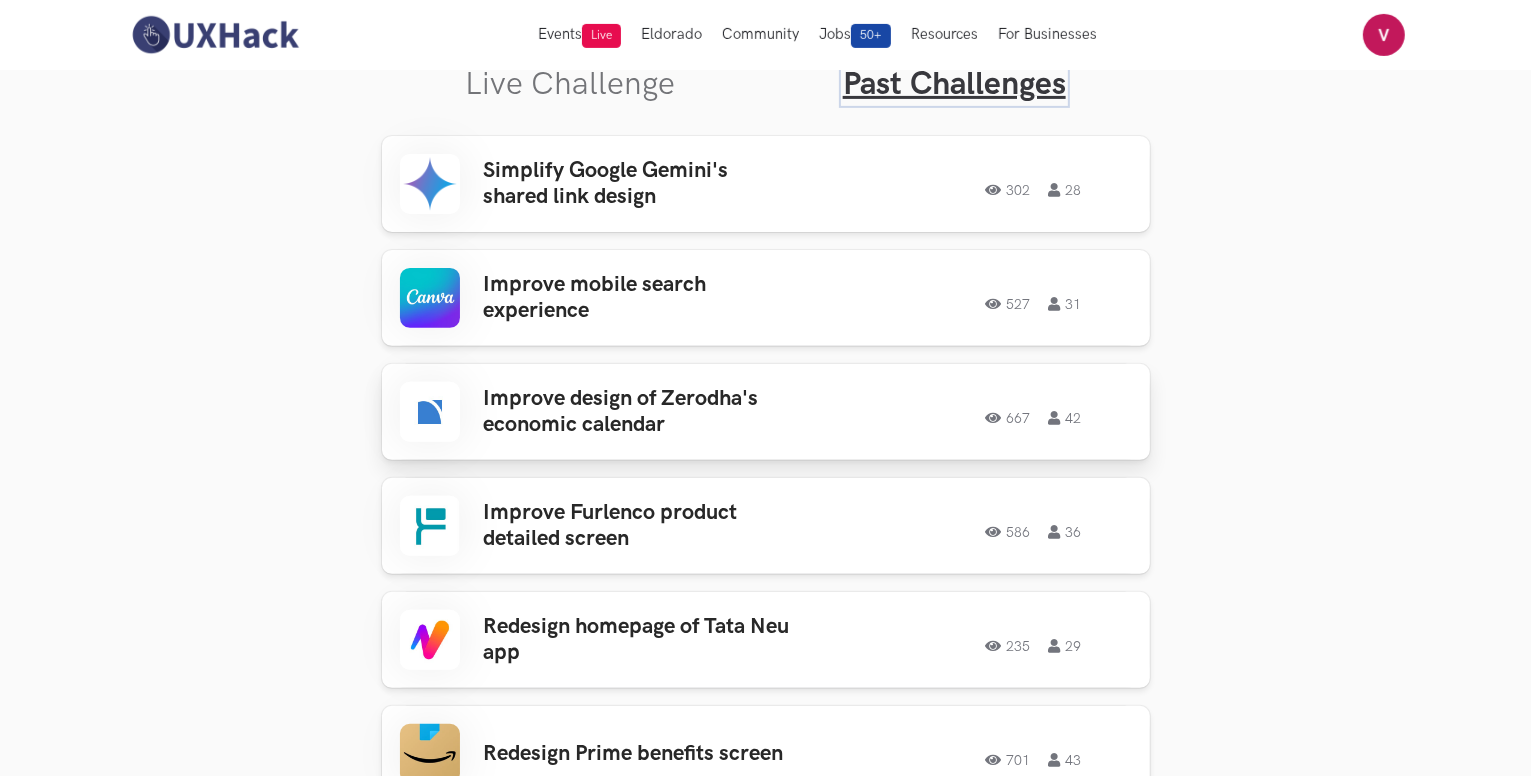 scroll, scrollTop: 672, scrollLeft: 0, axis: vertical 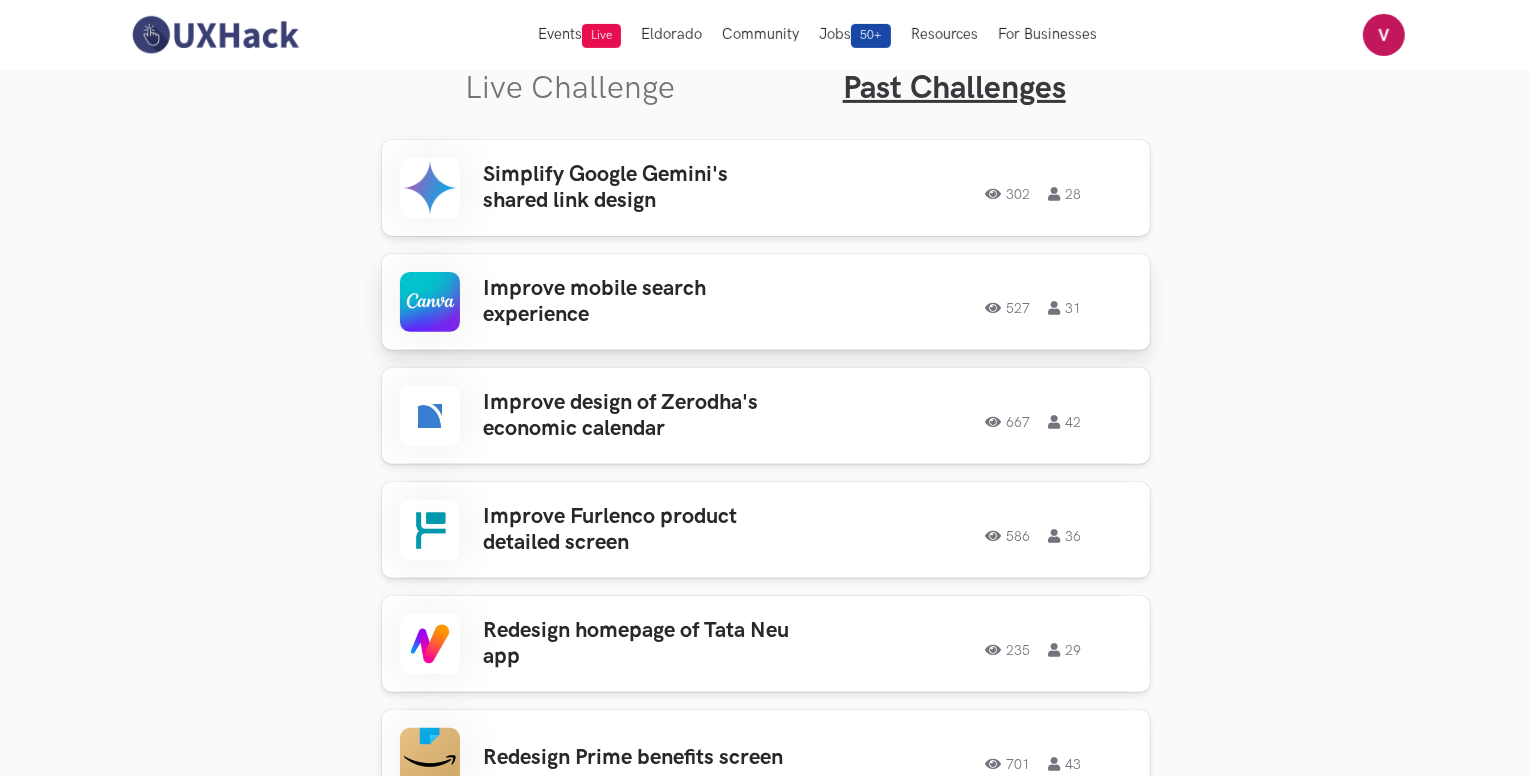 click on "Improve mobile search experience" at bounding box center [640, 302] 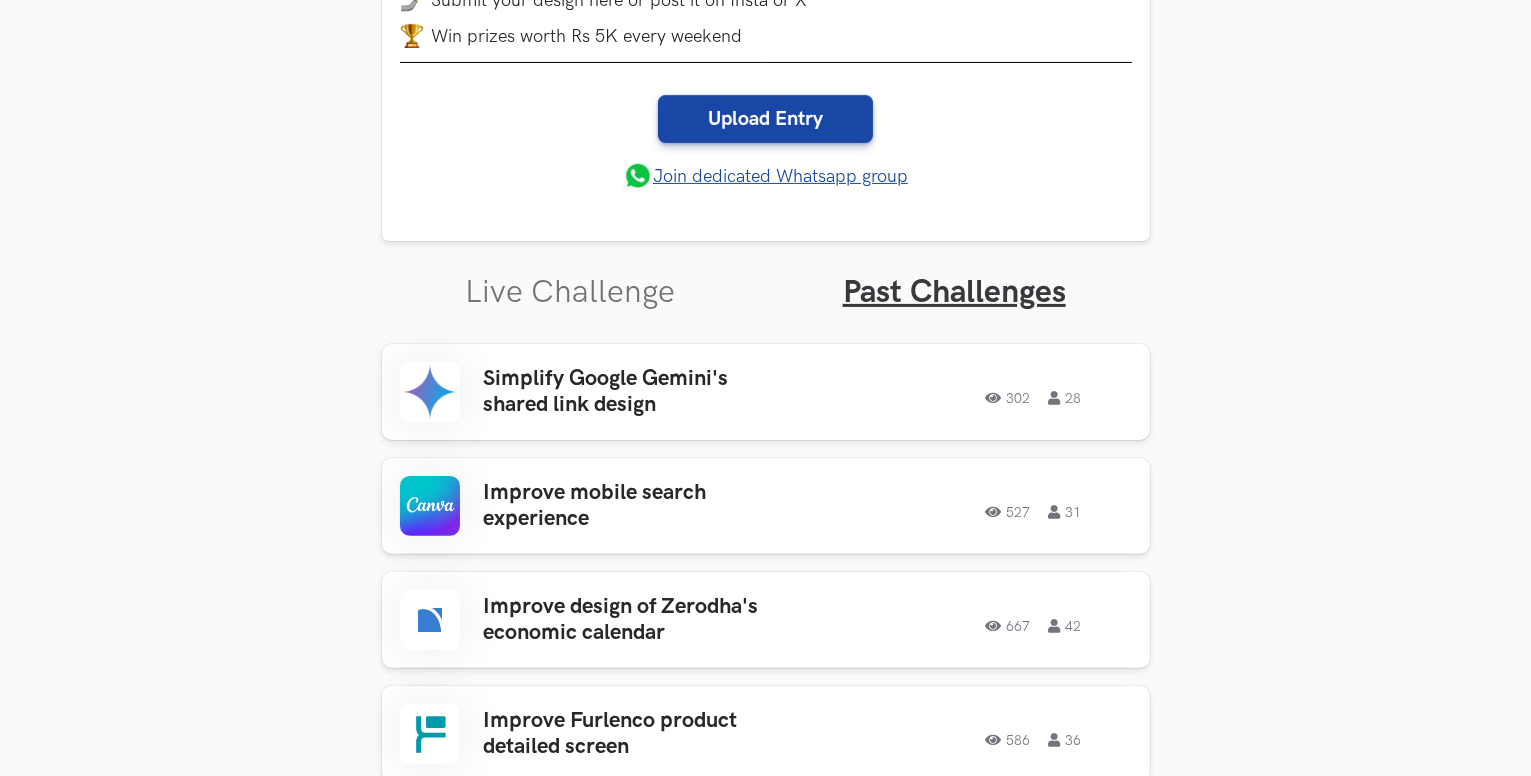 scroll, scrollTop: 472, scrollLeft: 0, axis: vertical 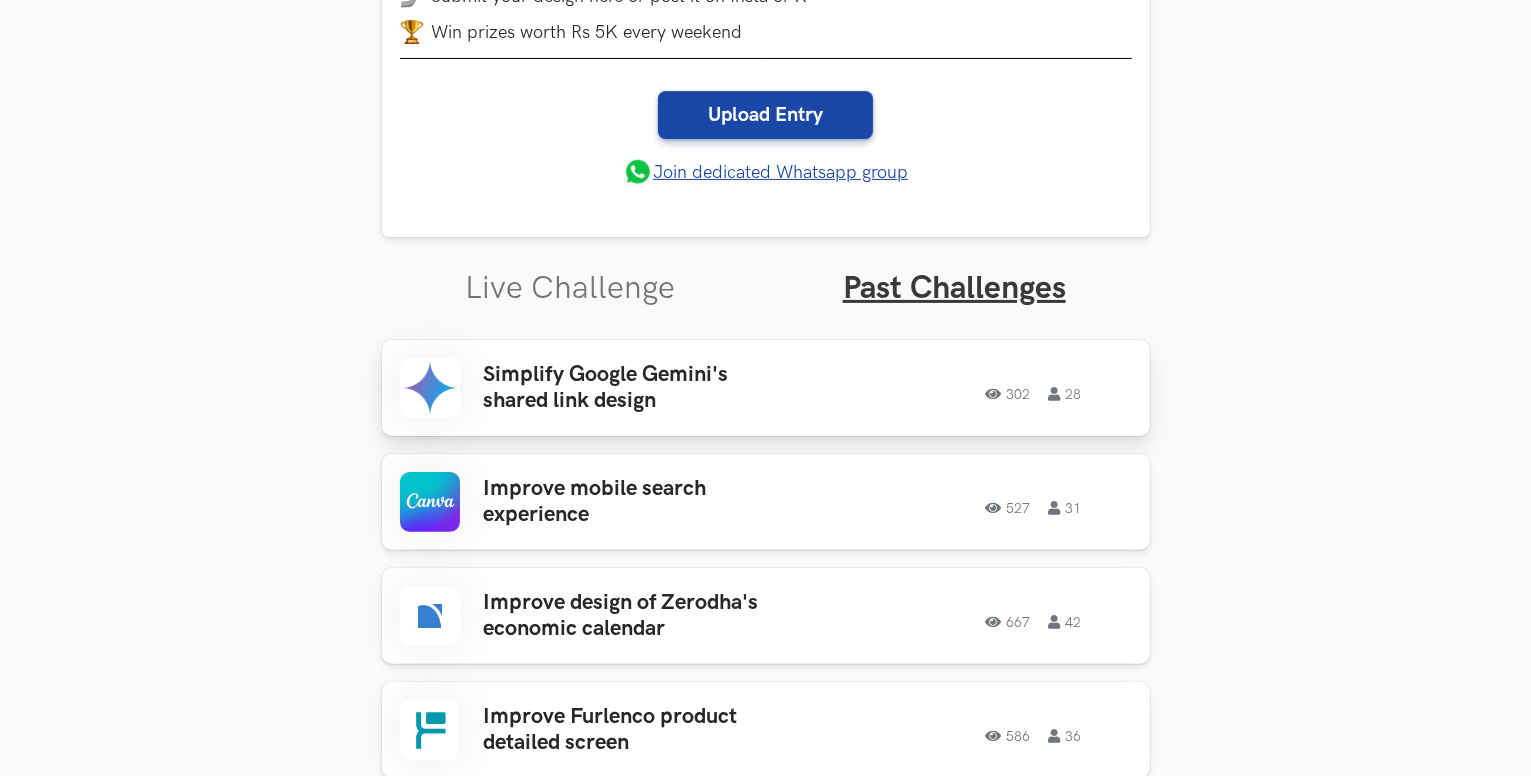 click on "Simplify Google Gemini's shared link design" at bounding box center [640, 388] 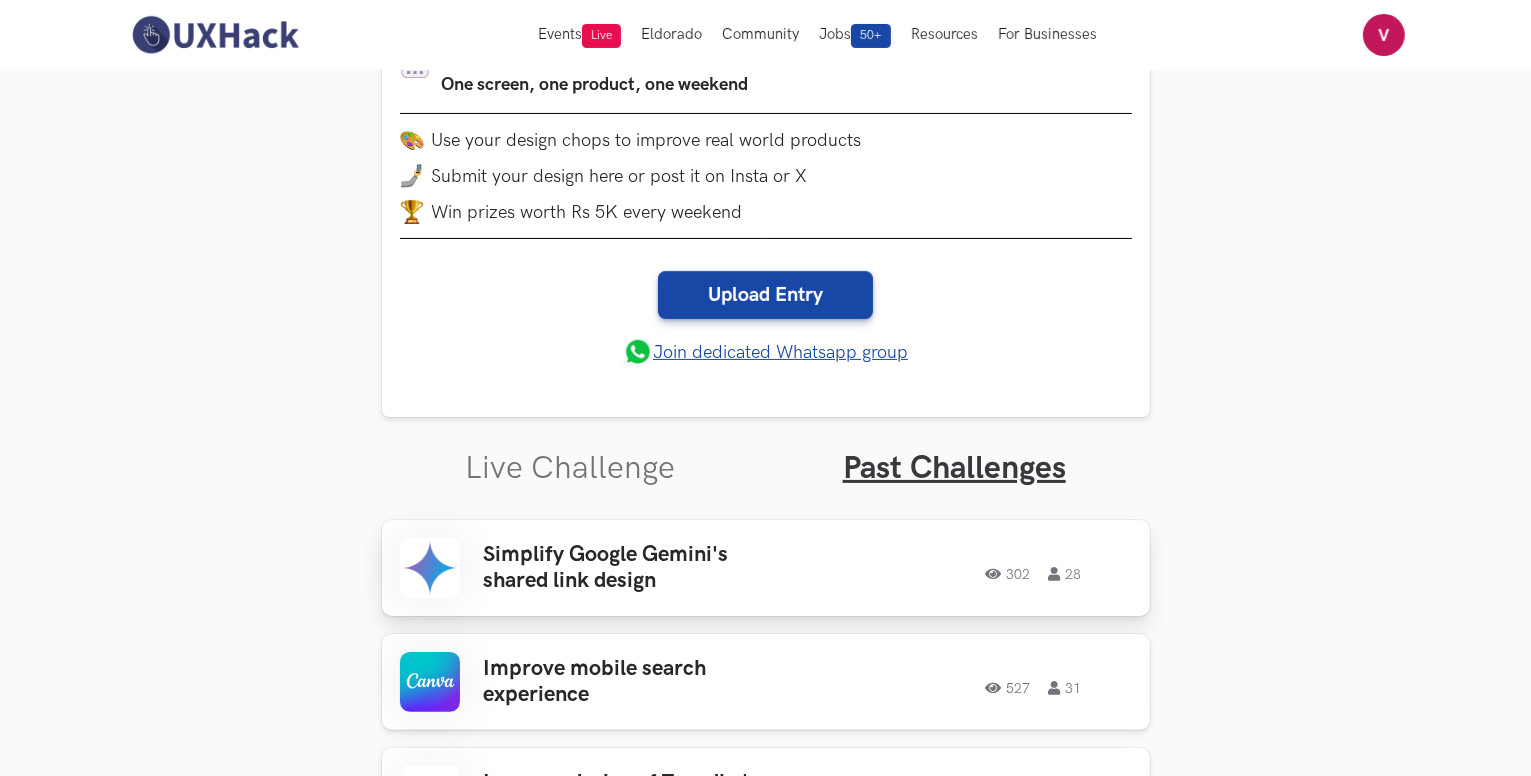 scroll, scrollTop: 283, scrollLeft: 0, axis: vertical 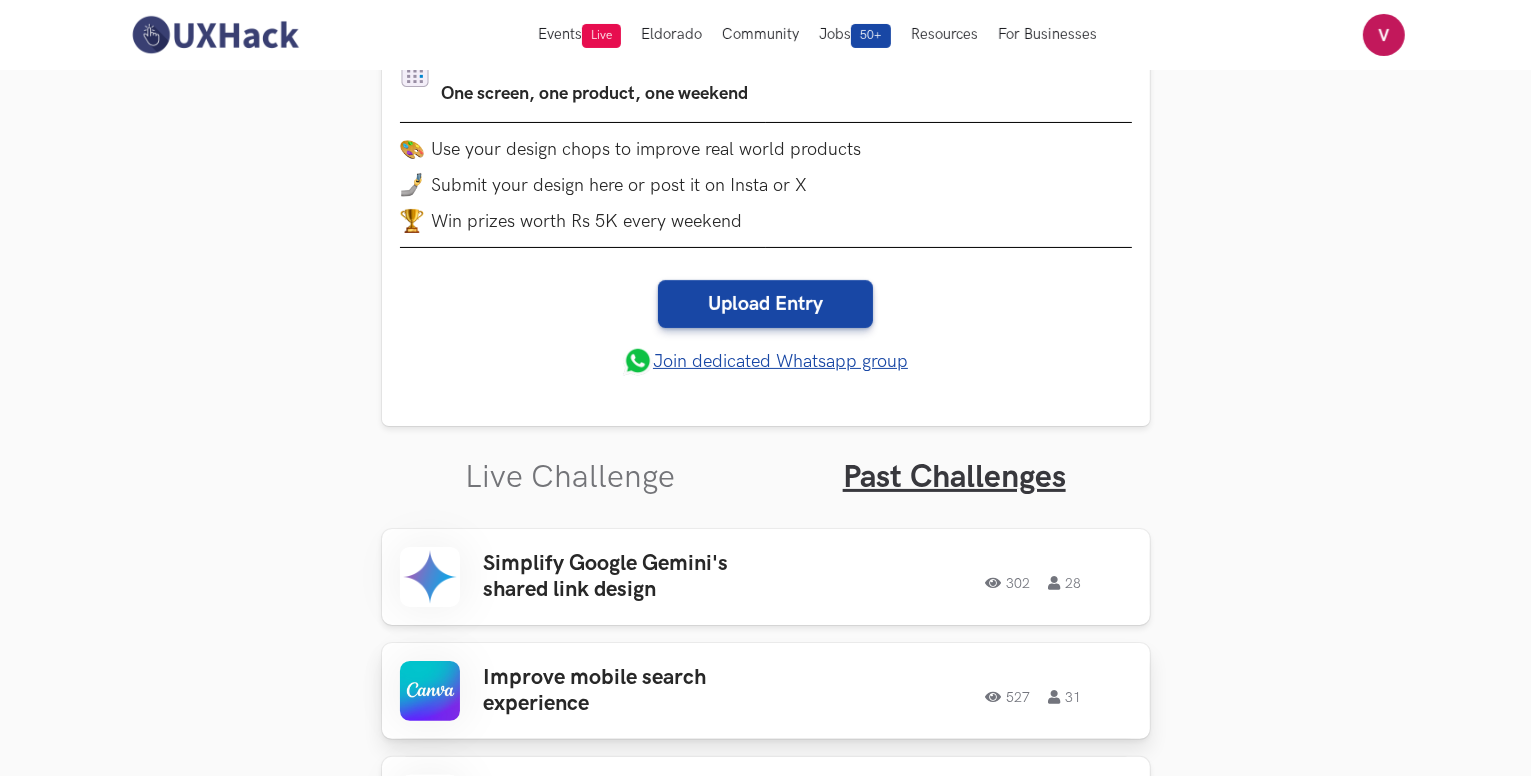 click on "Improve mobile search experience" at bounding box center [640, 691] 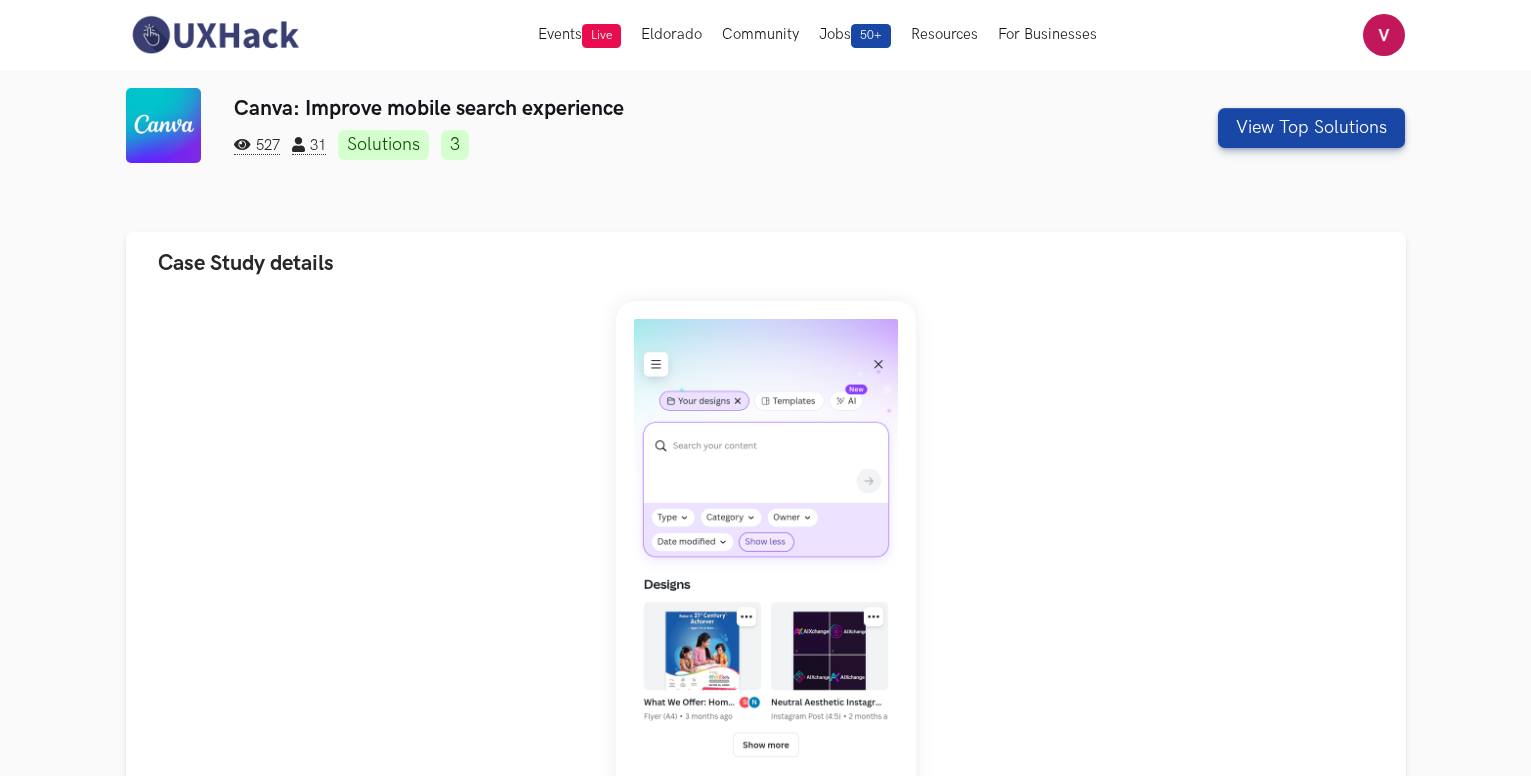 scroll, scrollTop: 0, scrollLeft: 0, axis: both 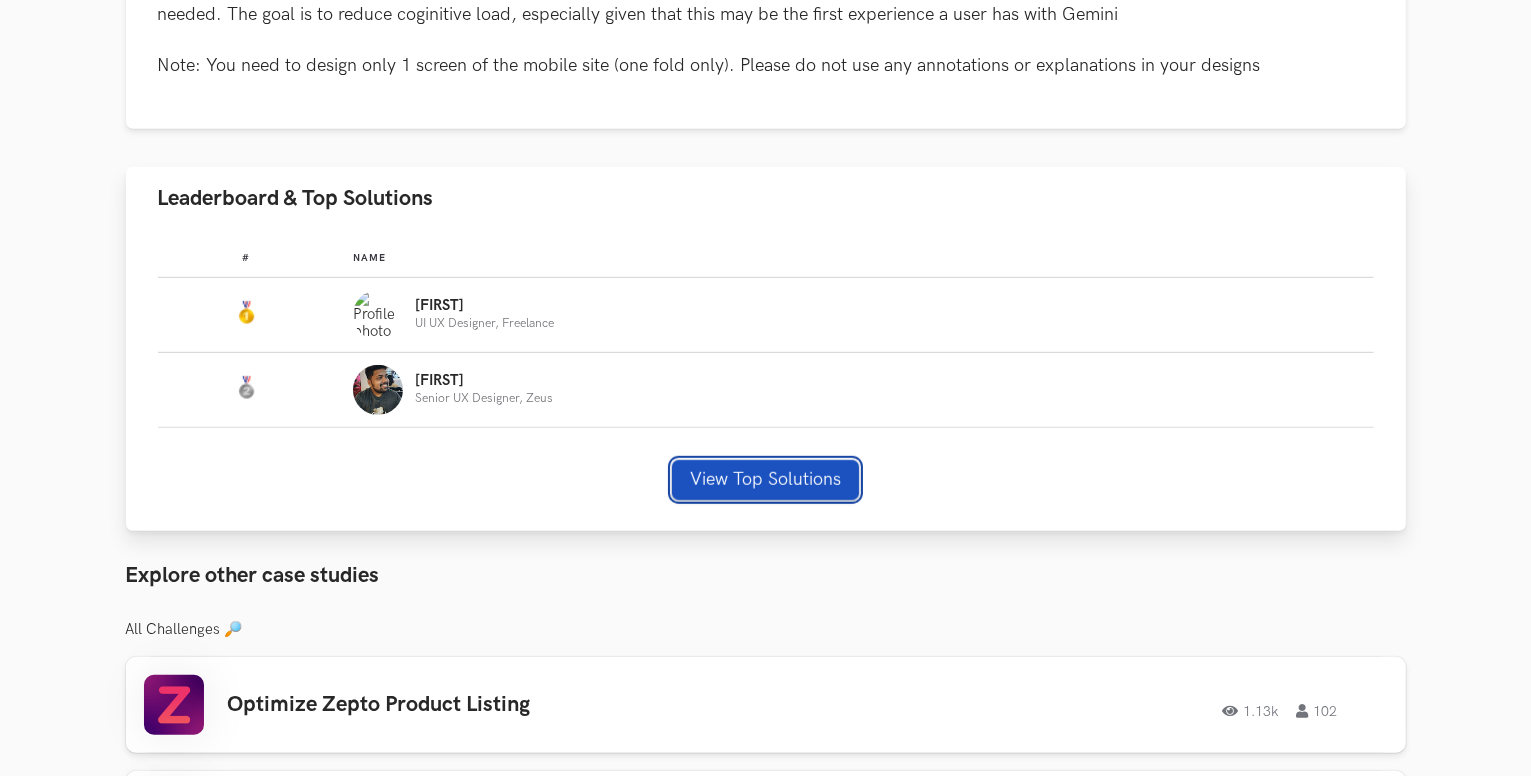 click on "View Top Solutions" at bounding box center [765, 480] 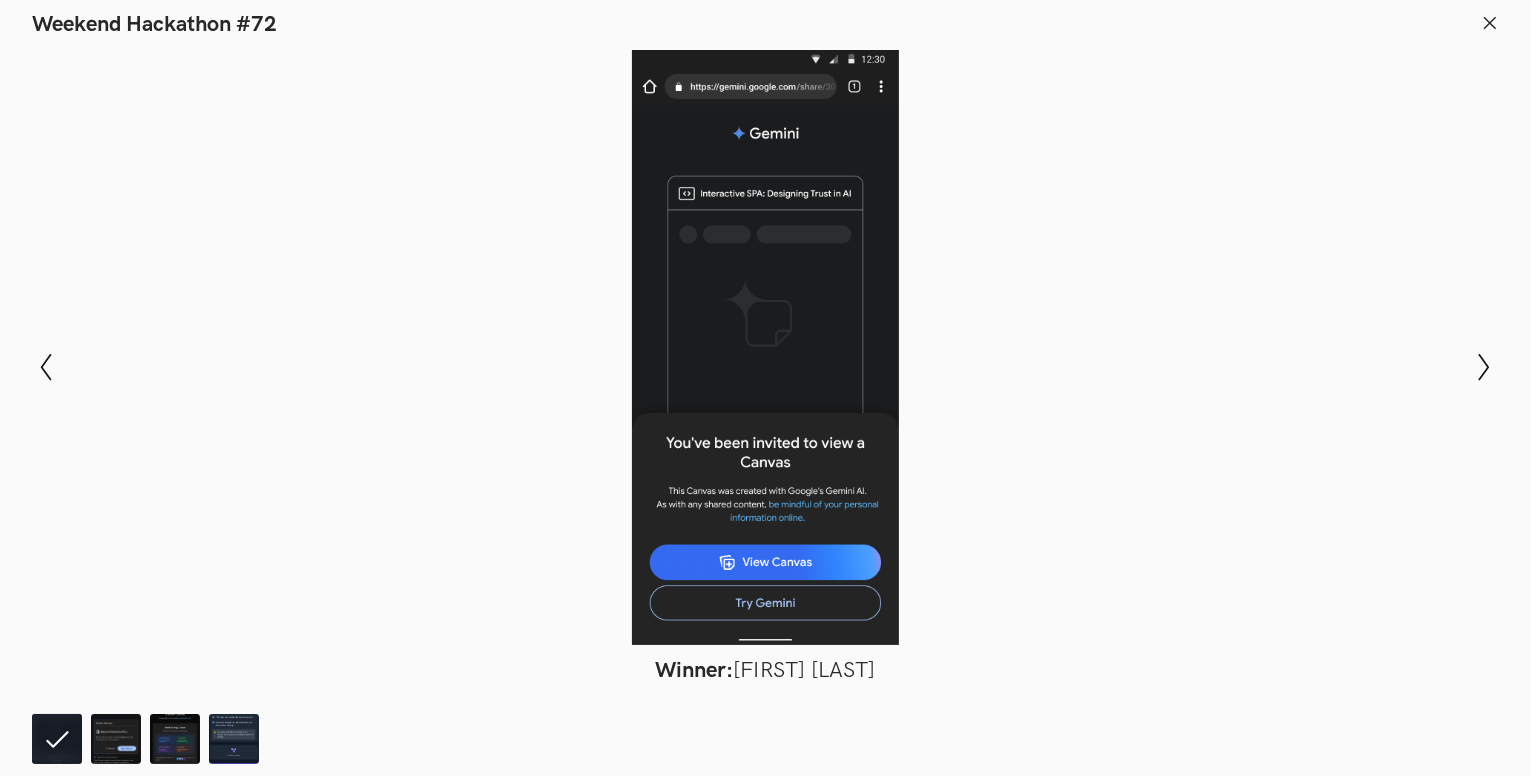 click on "Modal Gallery Slideshow Winner:  [FIRST] [LAST] Runner-up: [FIRST] [LAST] Honorable Mention: [FIRST] [LAST] Honorable Mention: [FIRST] [LAST] Show previous slide Show next slide" at bounding box center (765, 367) 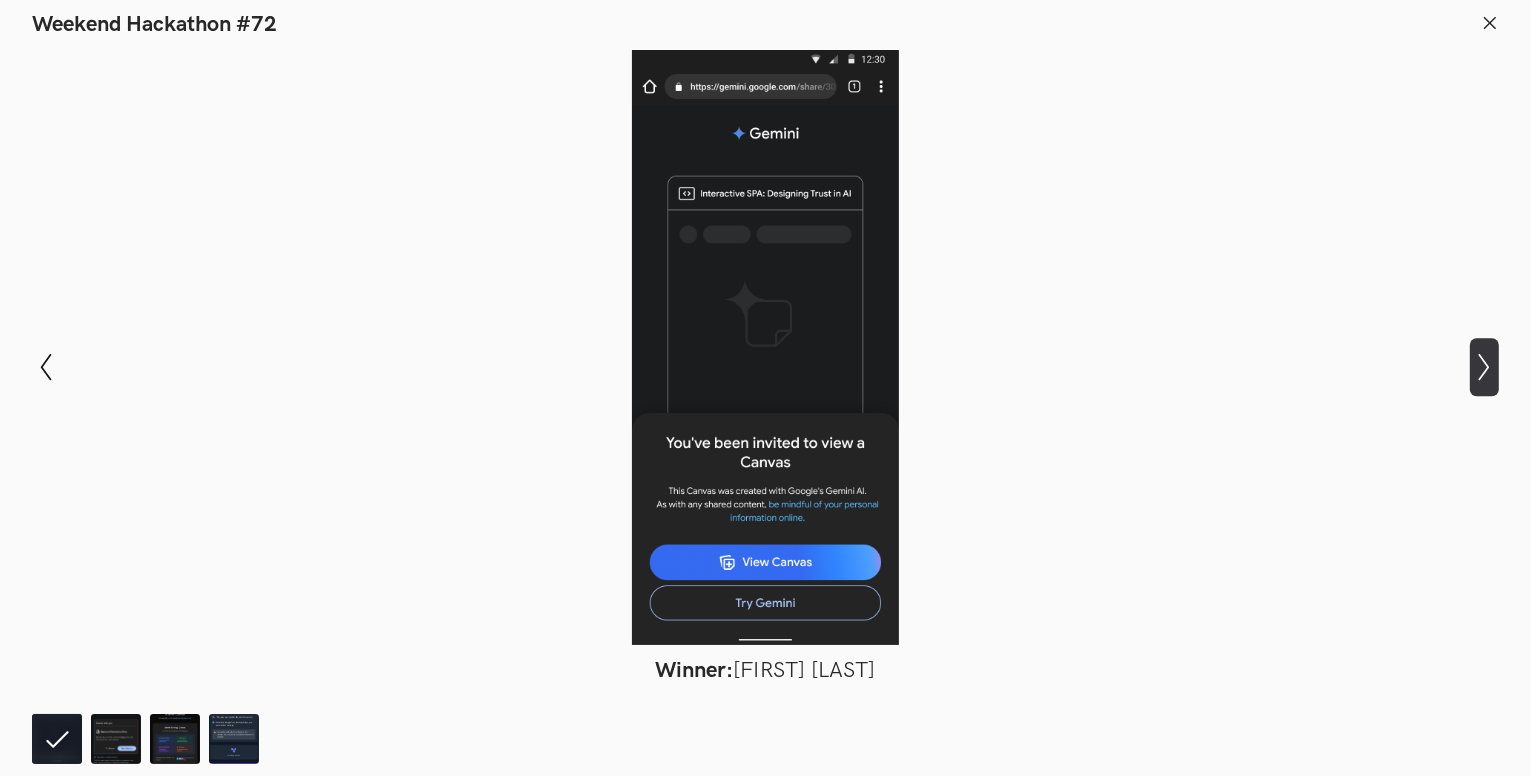 click on "Show next slide" 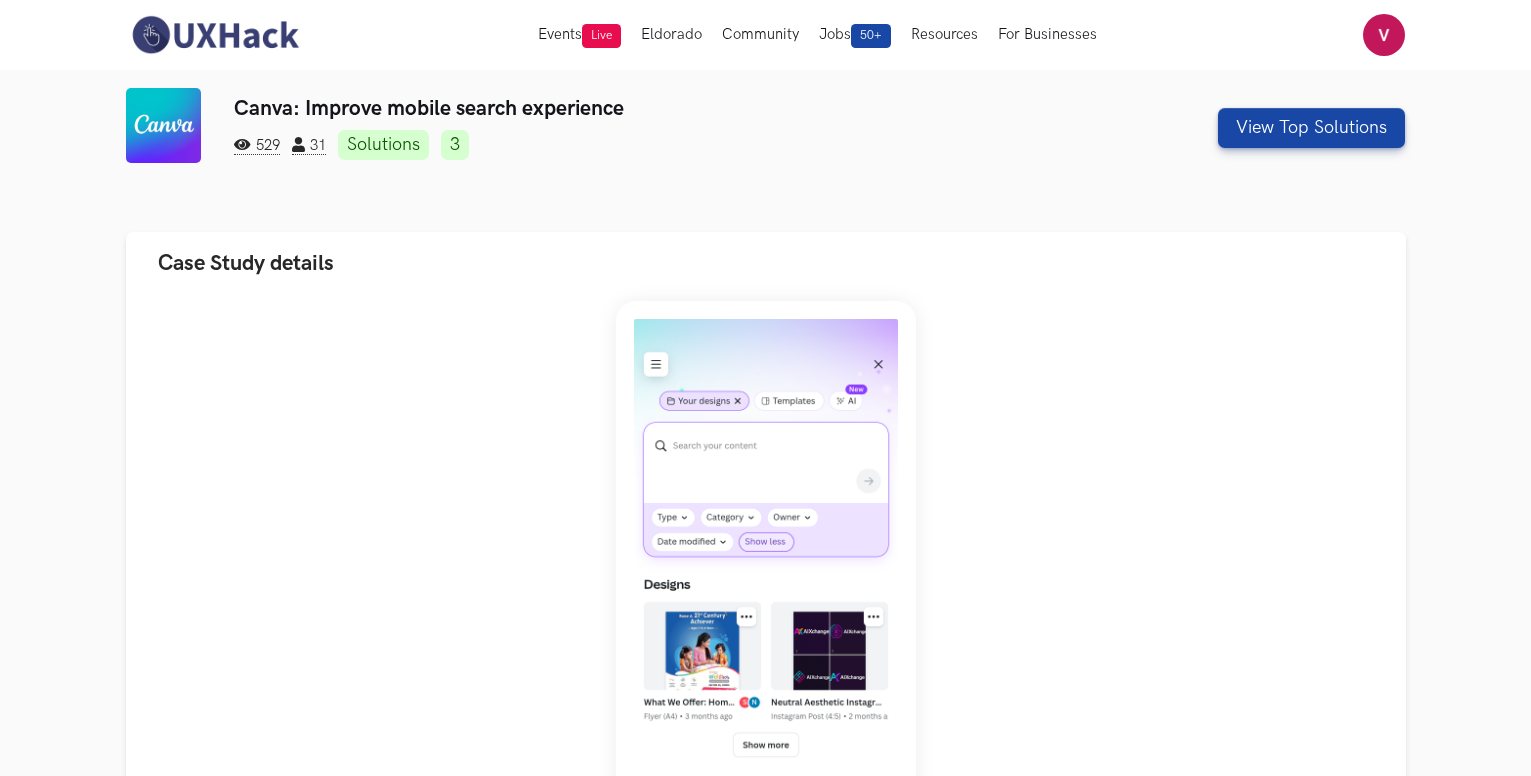 scroll, scrollTop: 0, scrollLeft: 0, axis: both 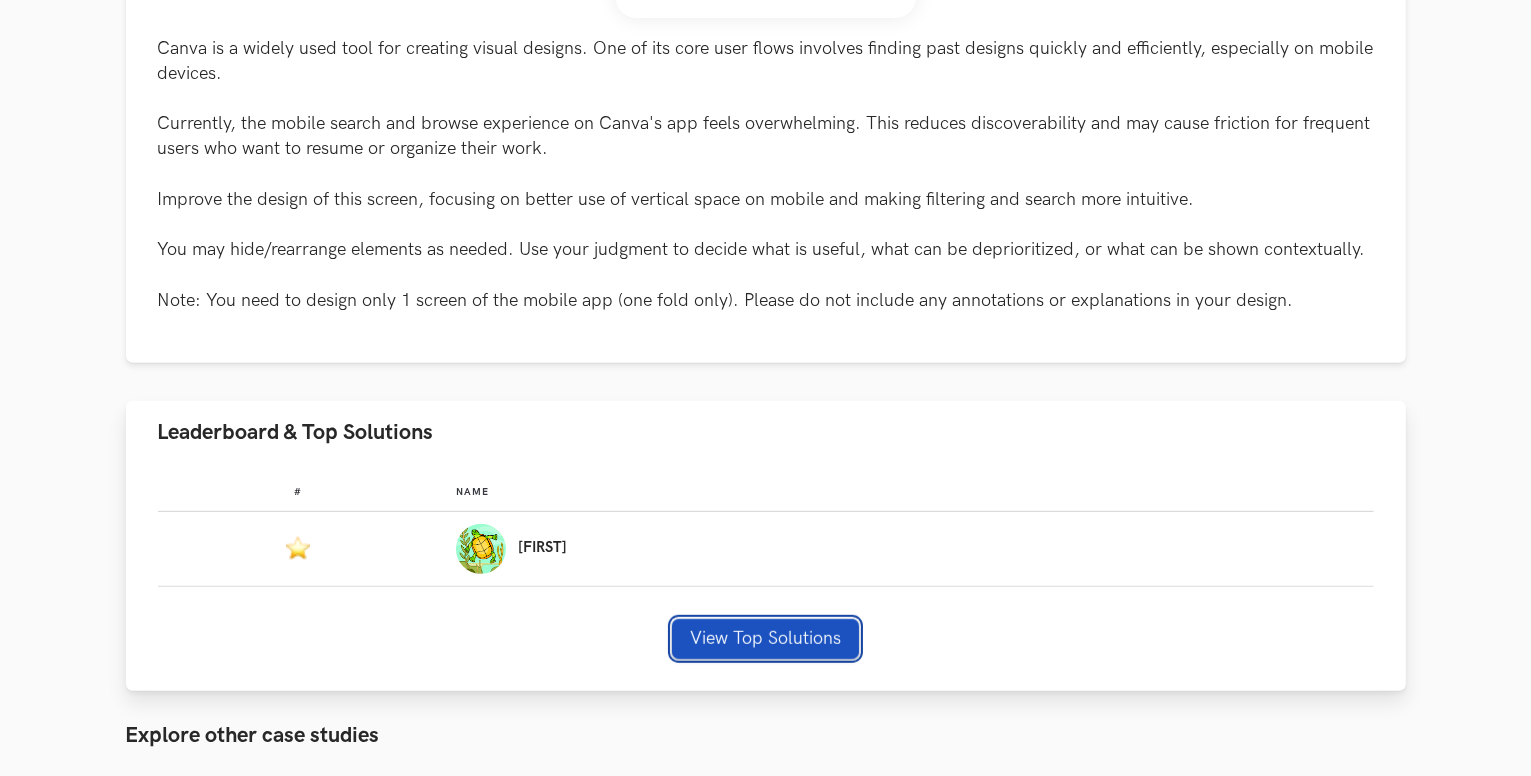 click on "View Top Solutions" at bounding box center [765, 639] 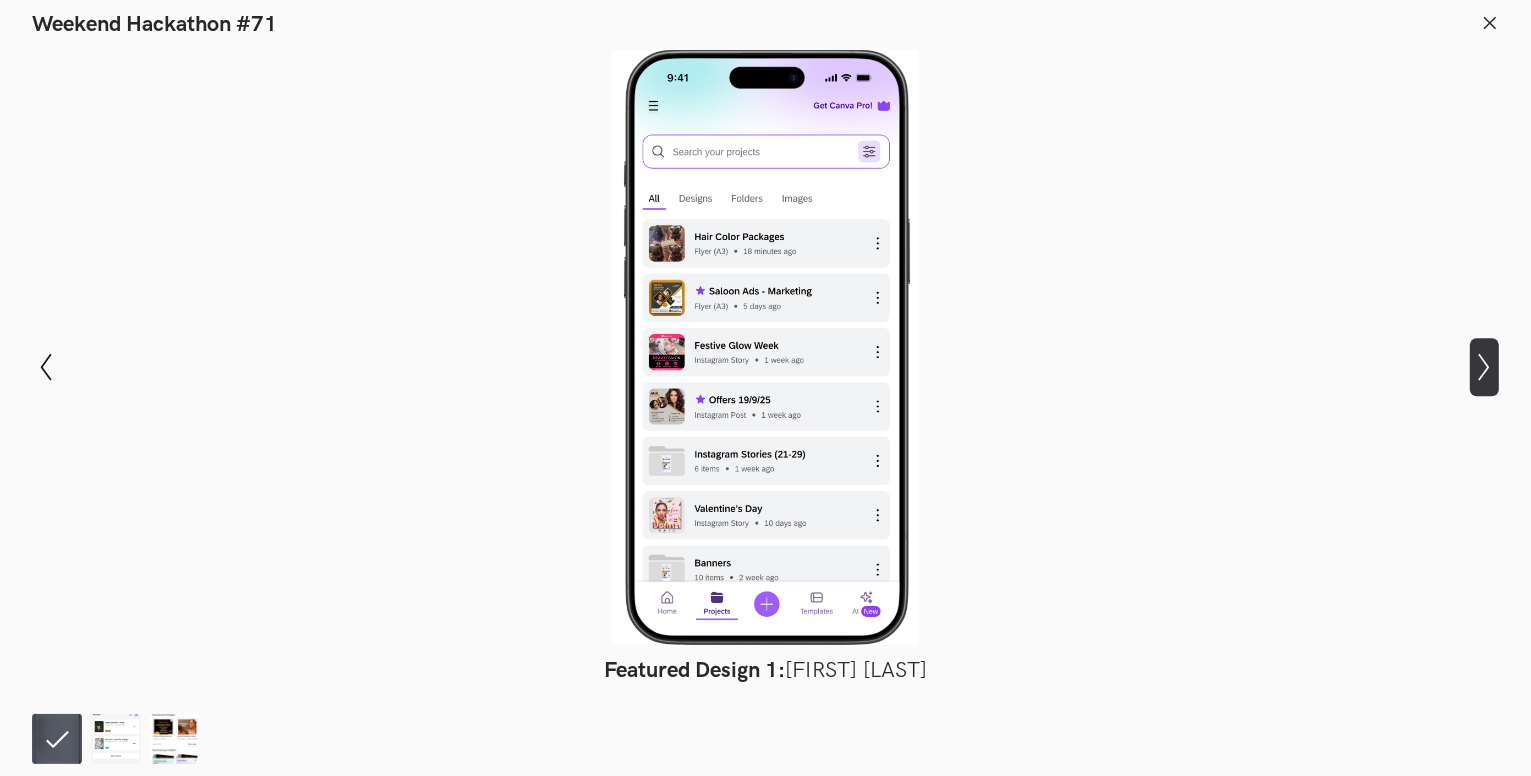 click on "Show next slide" 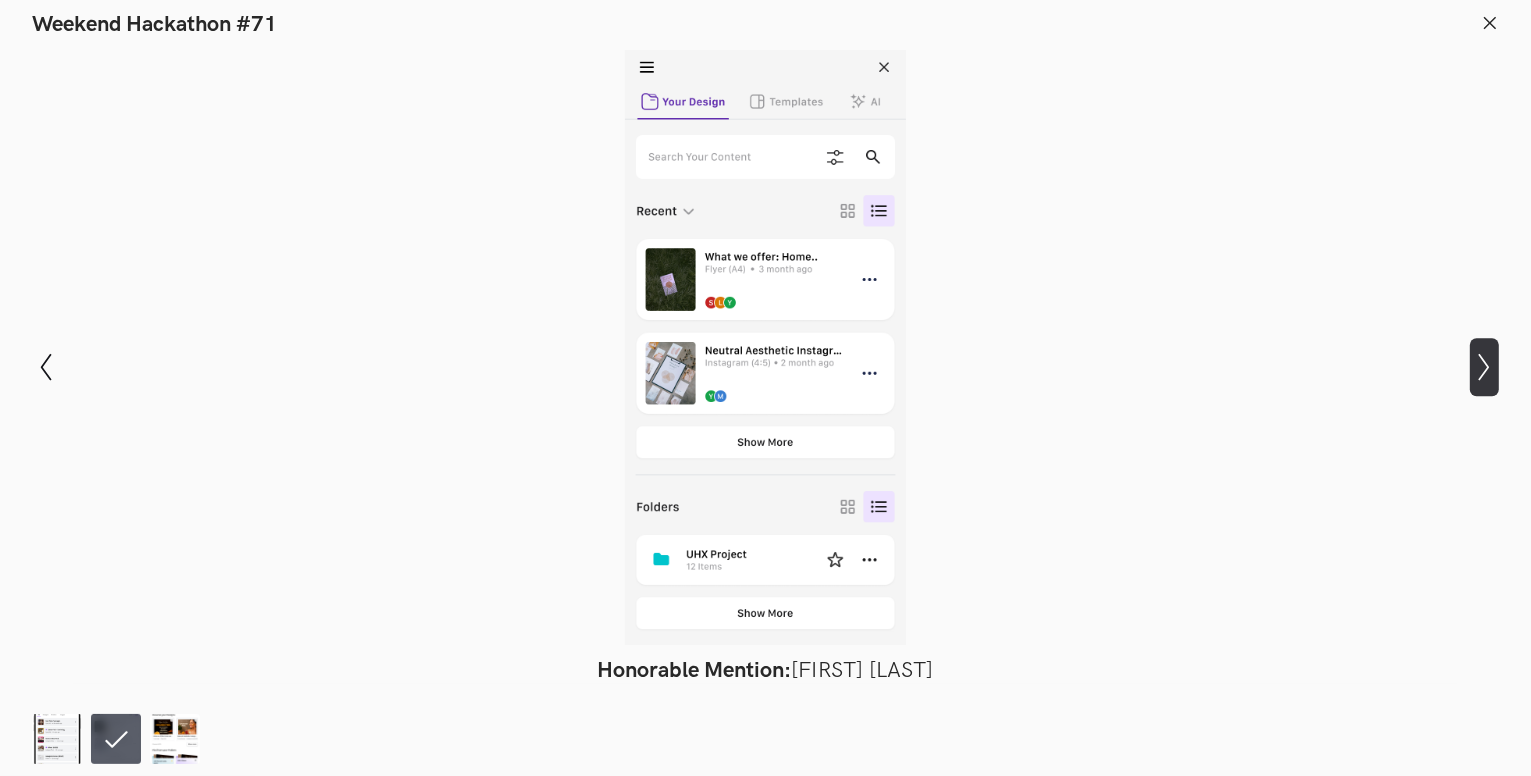 click on "Show next slide" 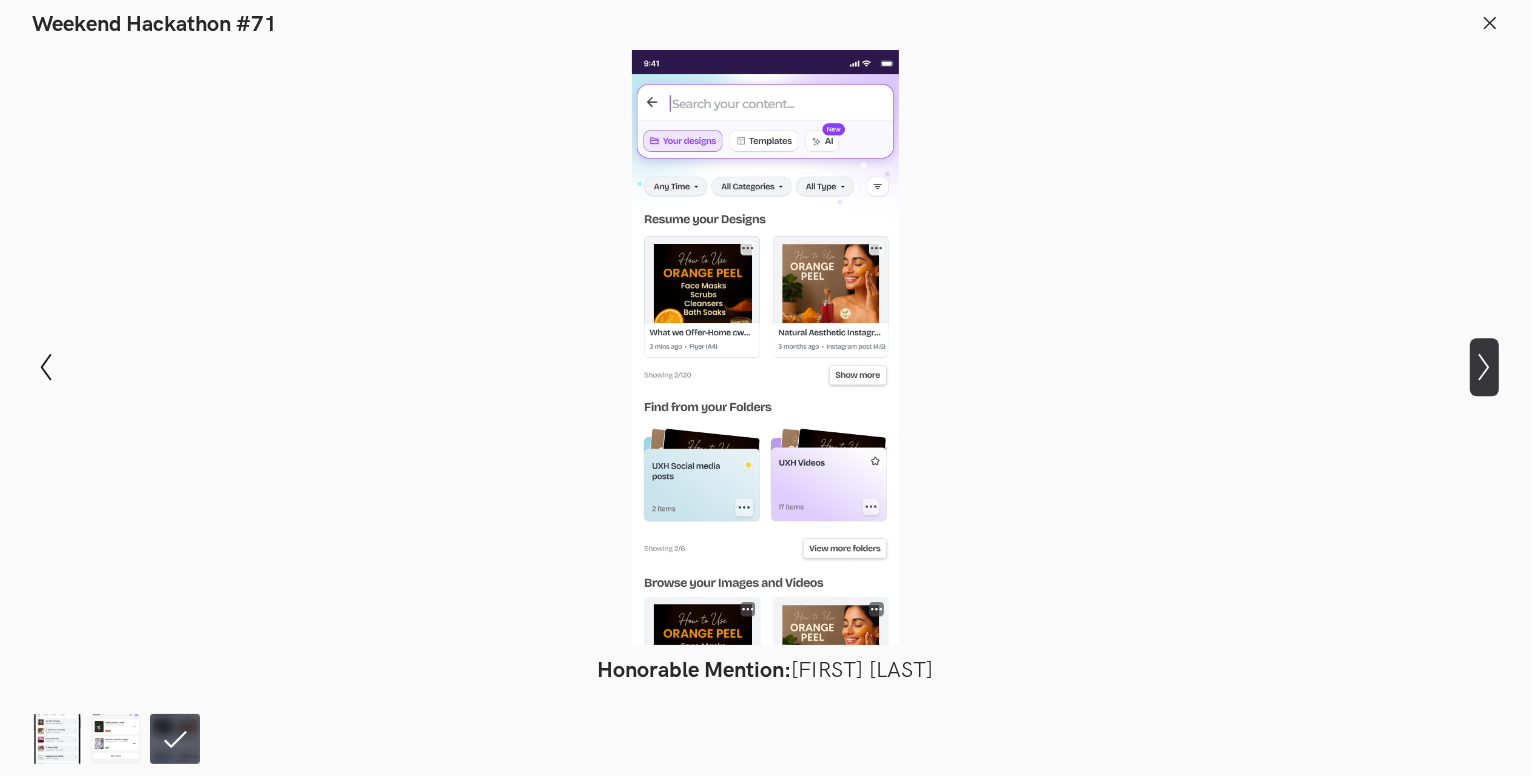 click on "Show next slide" 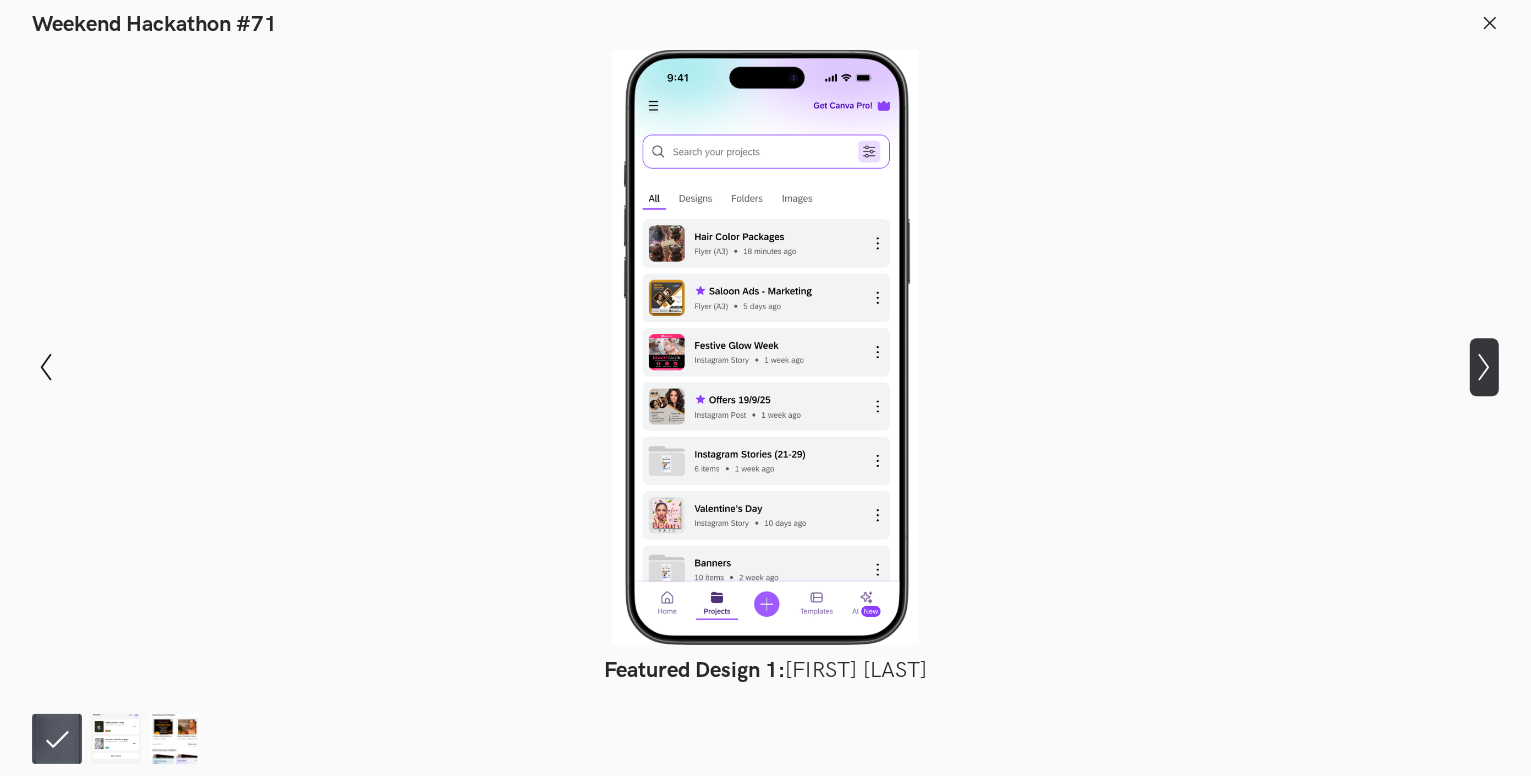 click on "Show next slide" 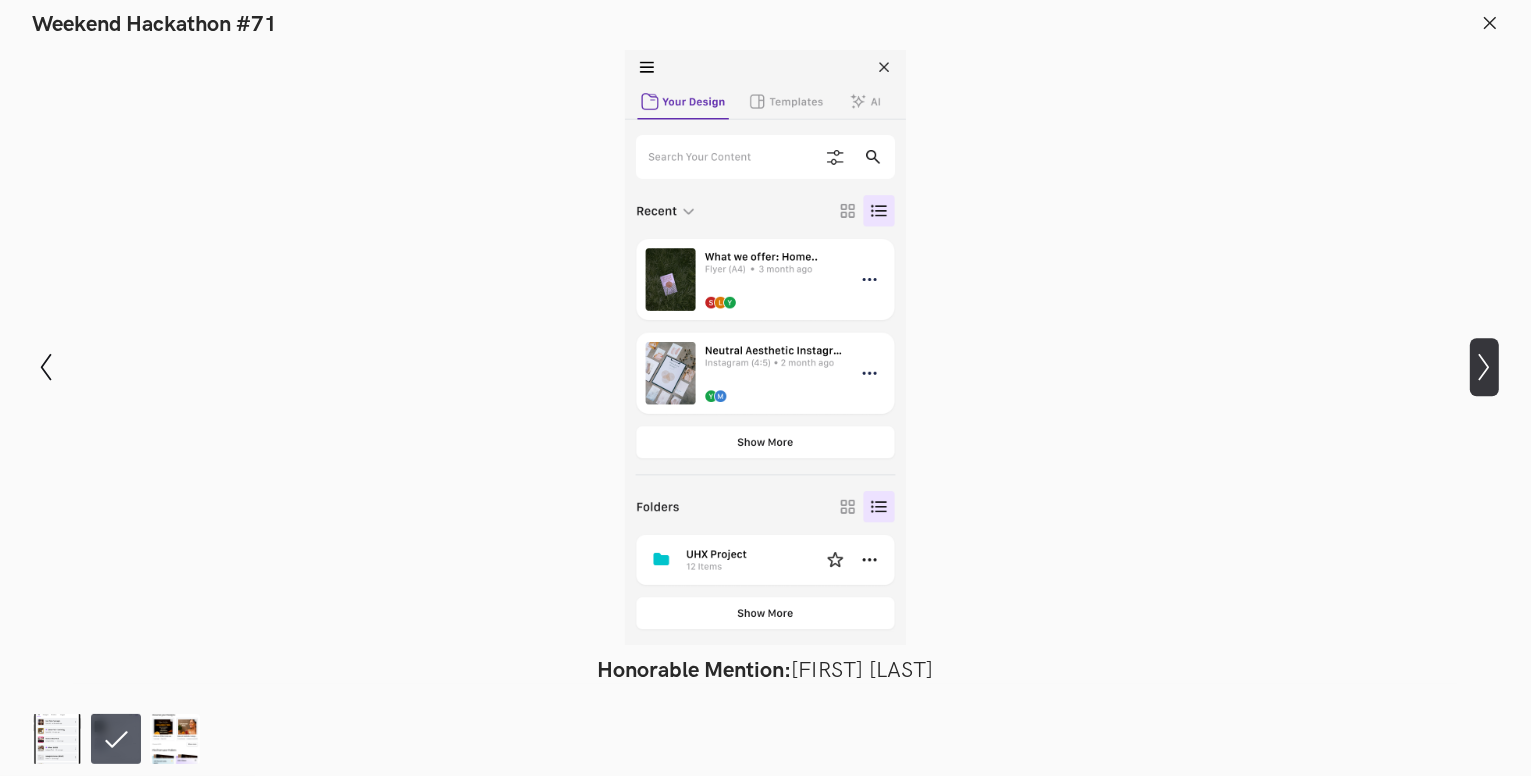 click on "Show next slide" 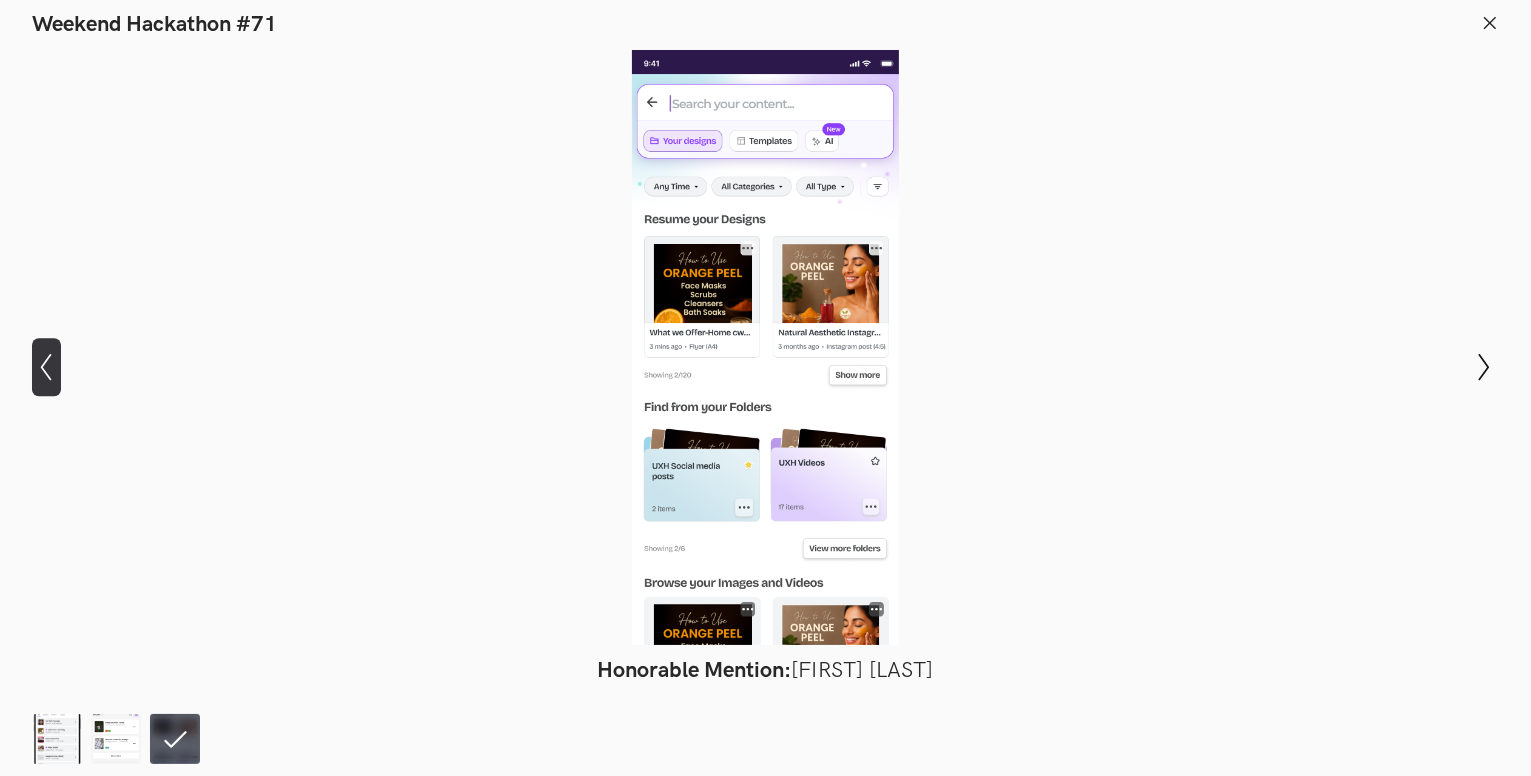 click on "Show previous slide" at bounding box center (46, 367) 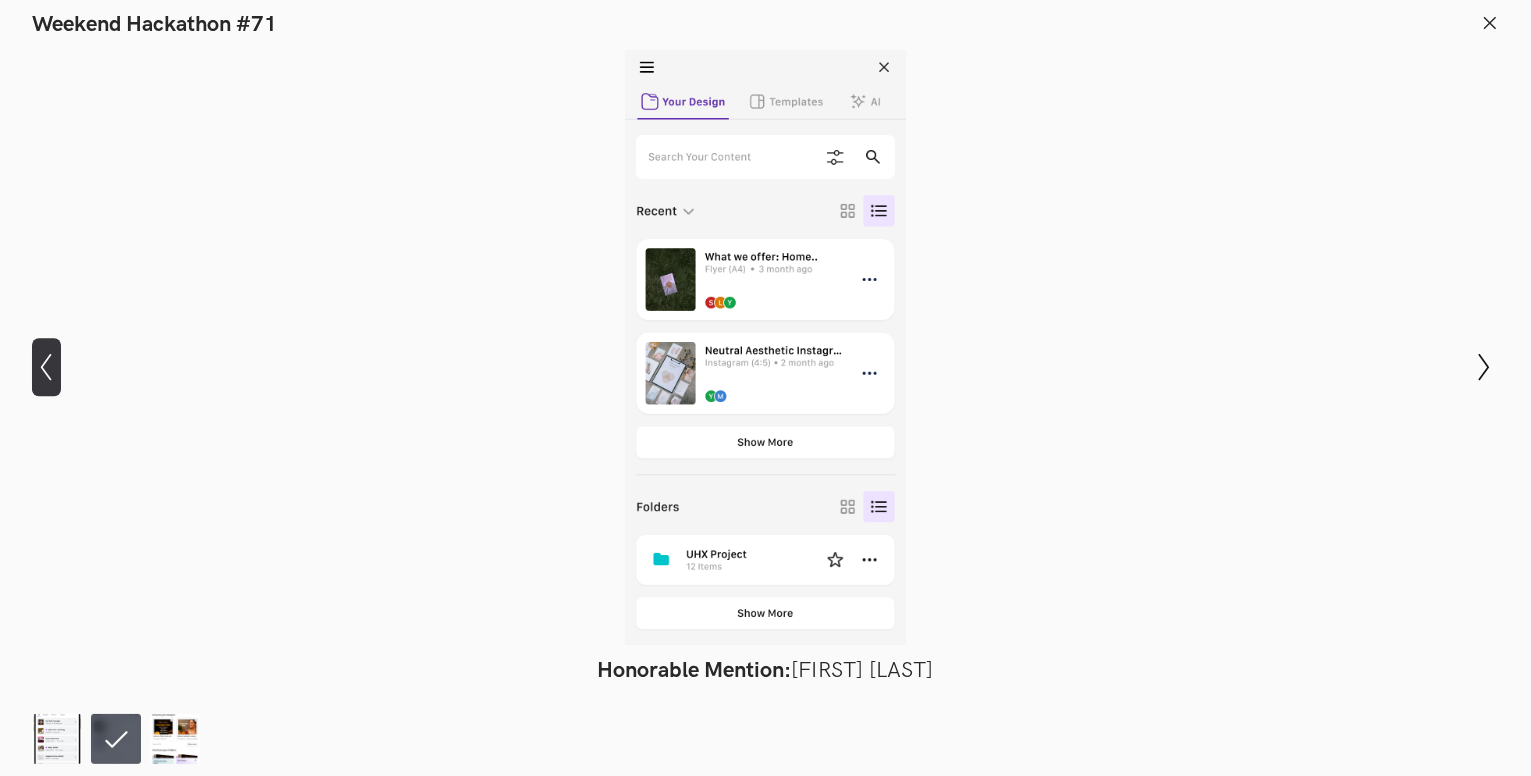 click on "Show previous slide" at bounding box center (46, 367) 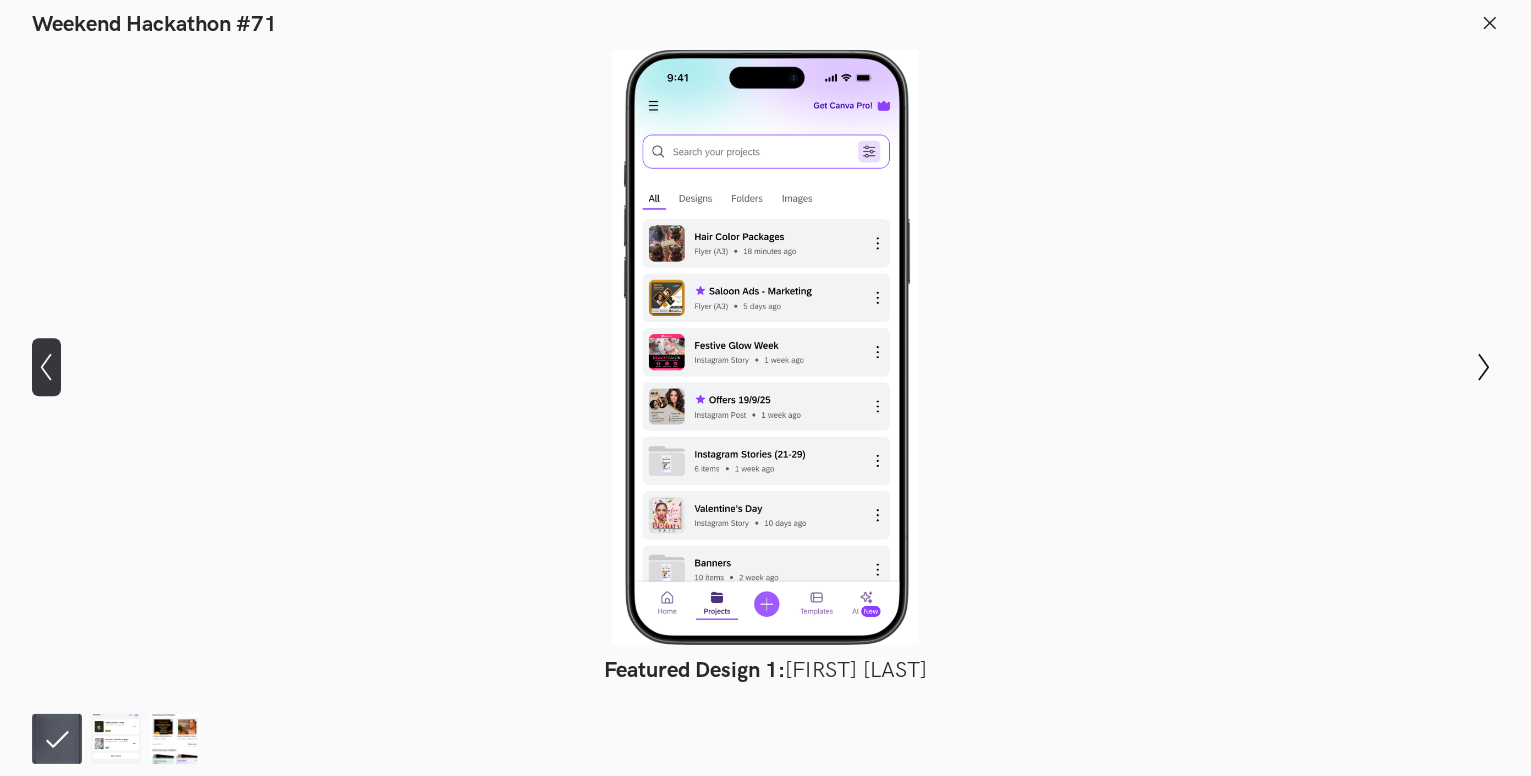 type 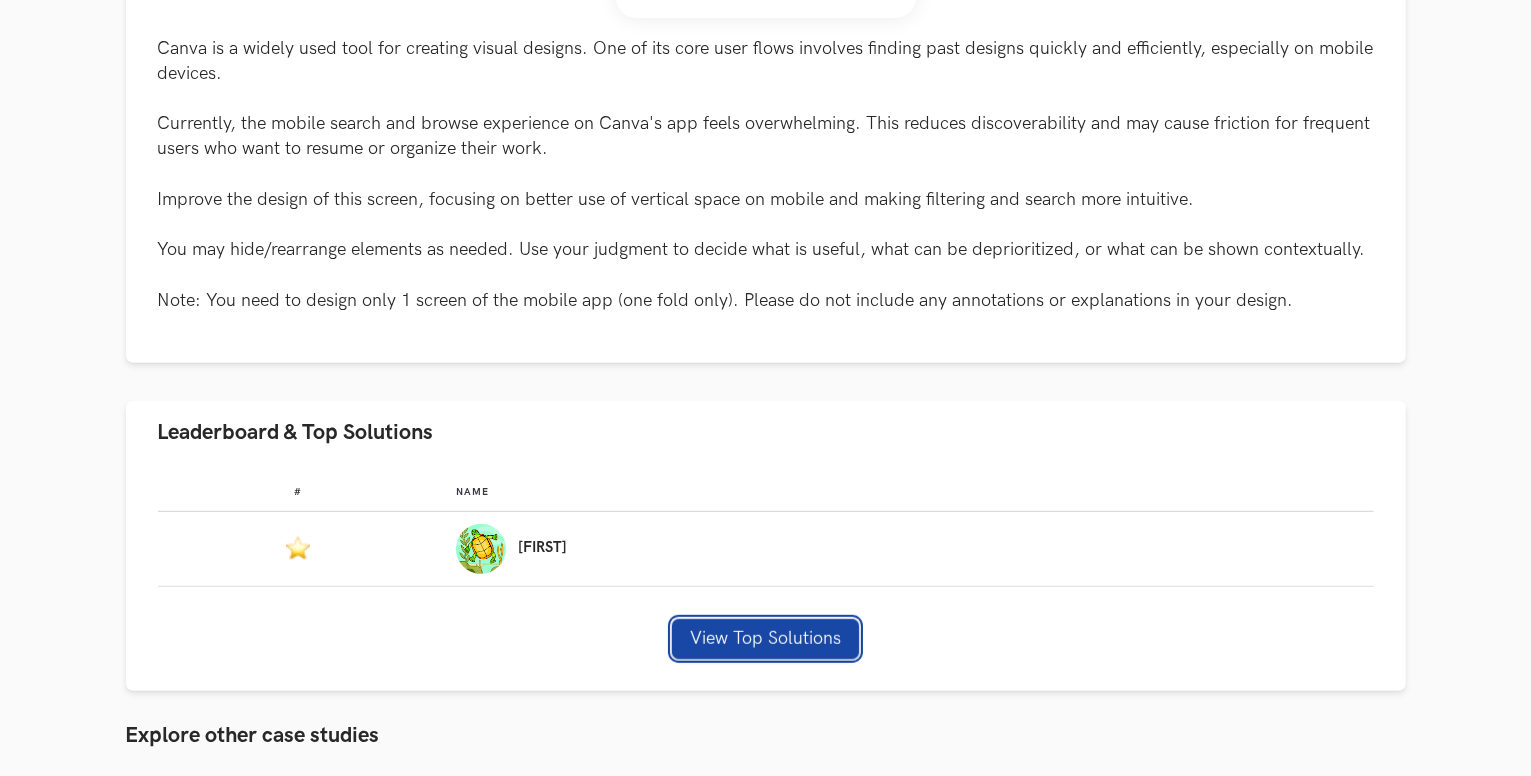 type 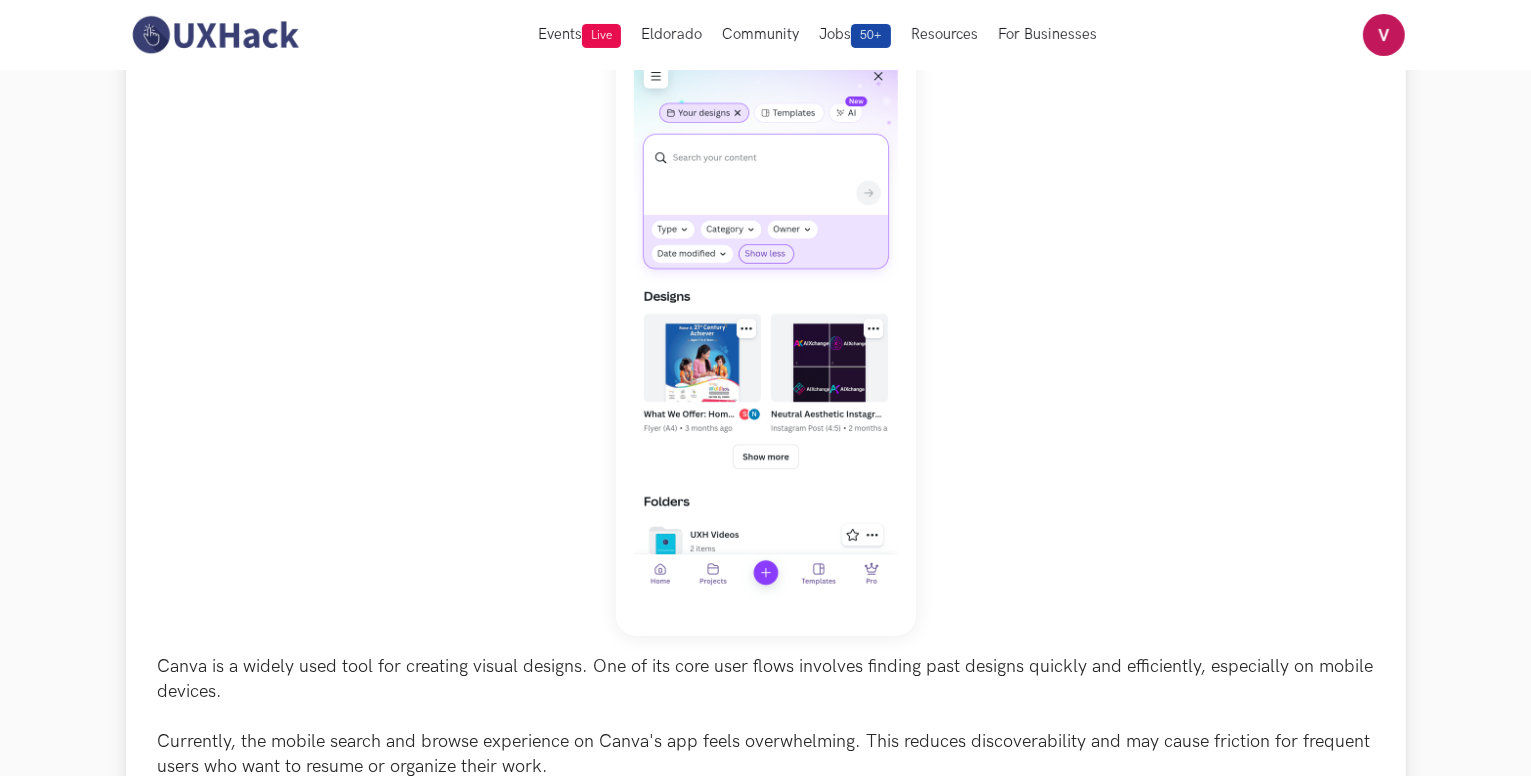 scroll, scrollTop: 0, scrollLeft: 0, axis: both 